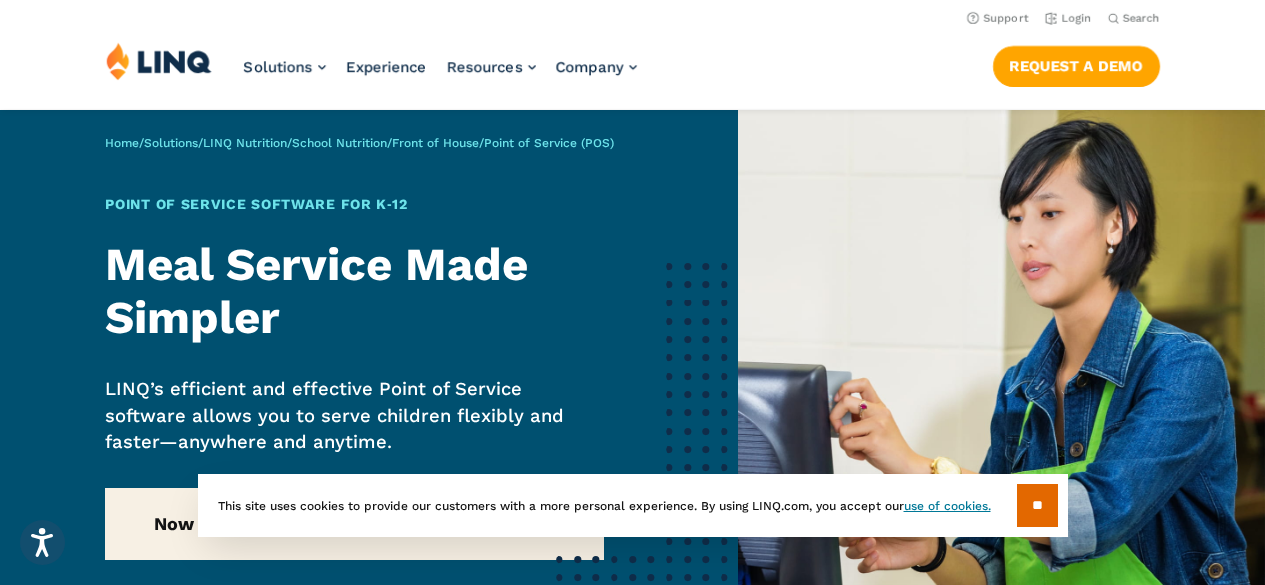 scroll, scrollTop: 0, scrollLeft: 0, axis: both 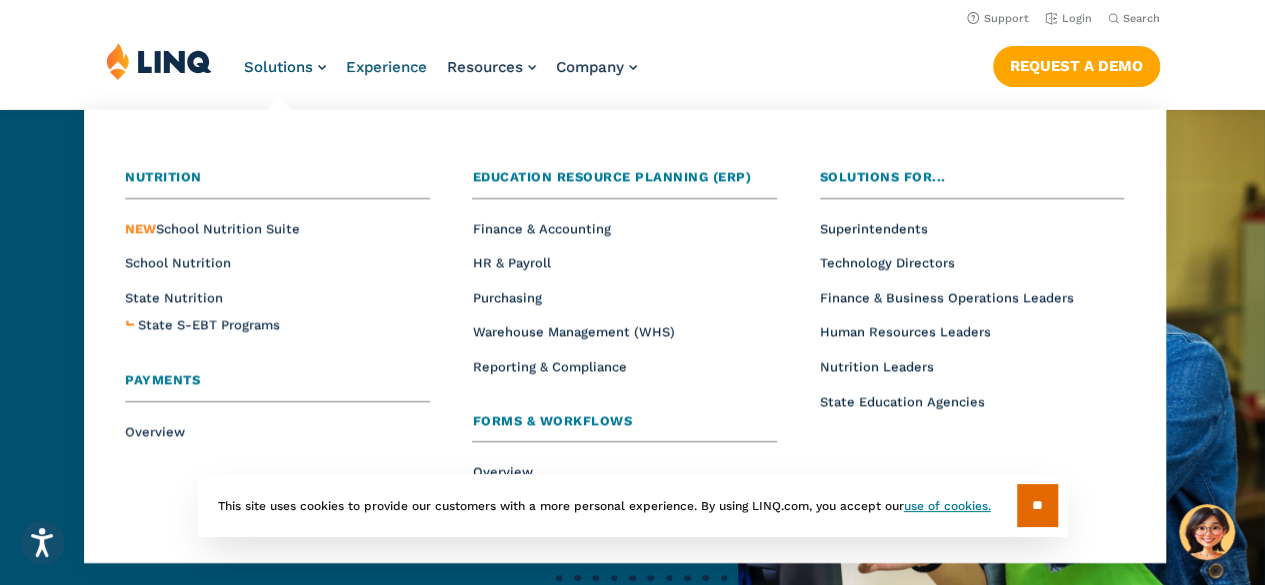 click on "Experience" at bounding box center (386, 67) 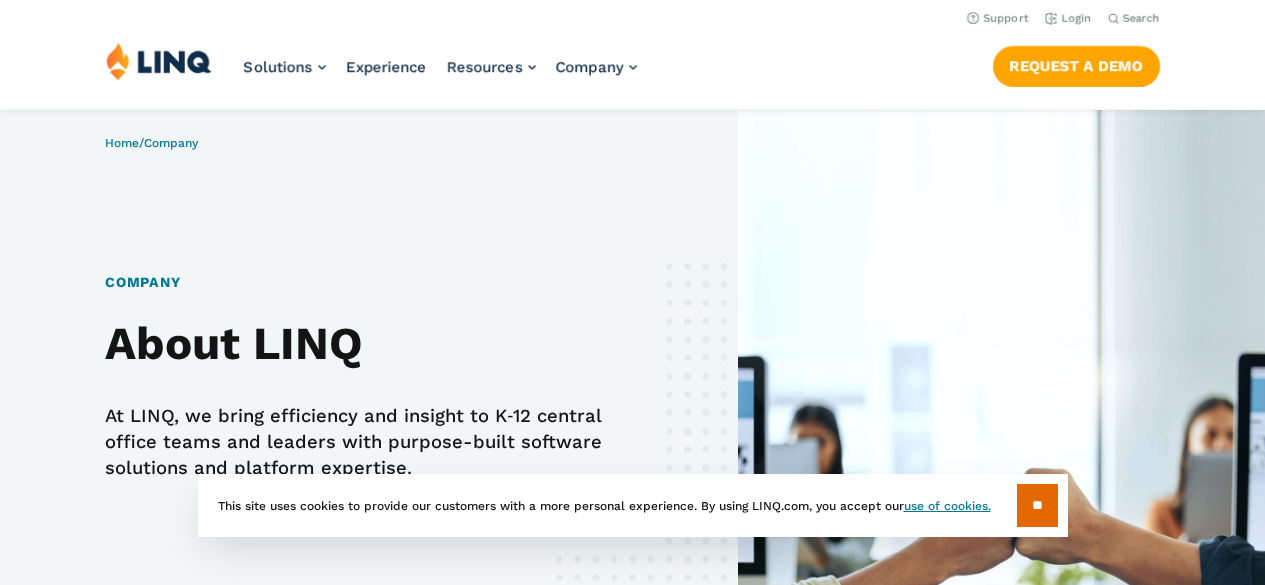 scroll, scrollTop: 0, scrollLeft: 0, axis: both 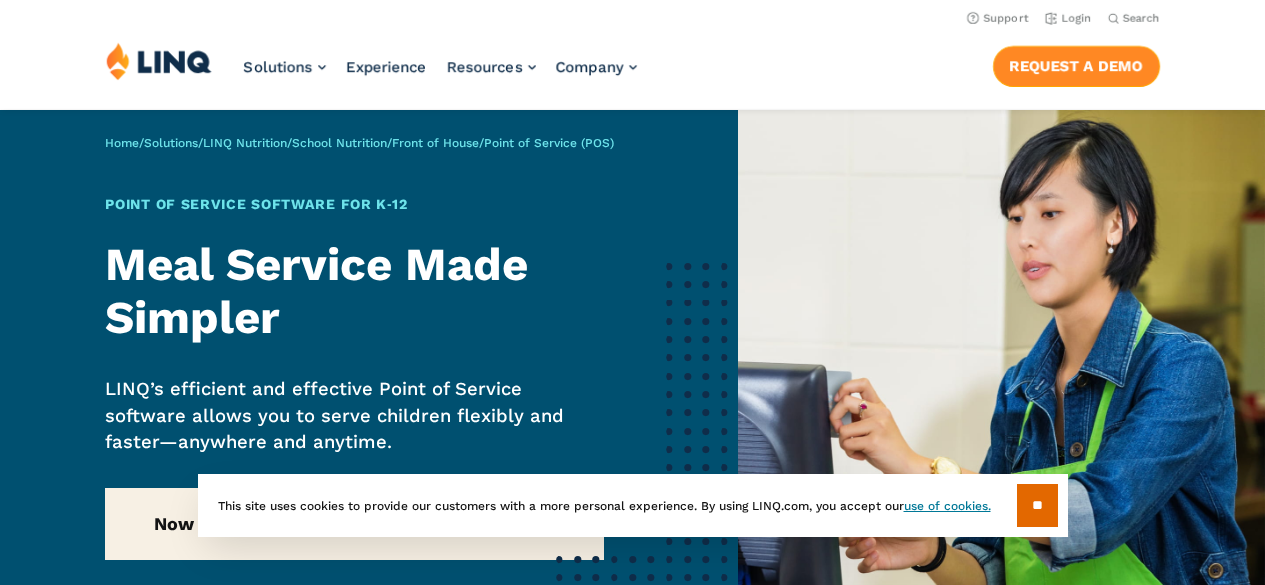 click on "Request a Demo" at bounding box center (1076, 66) 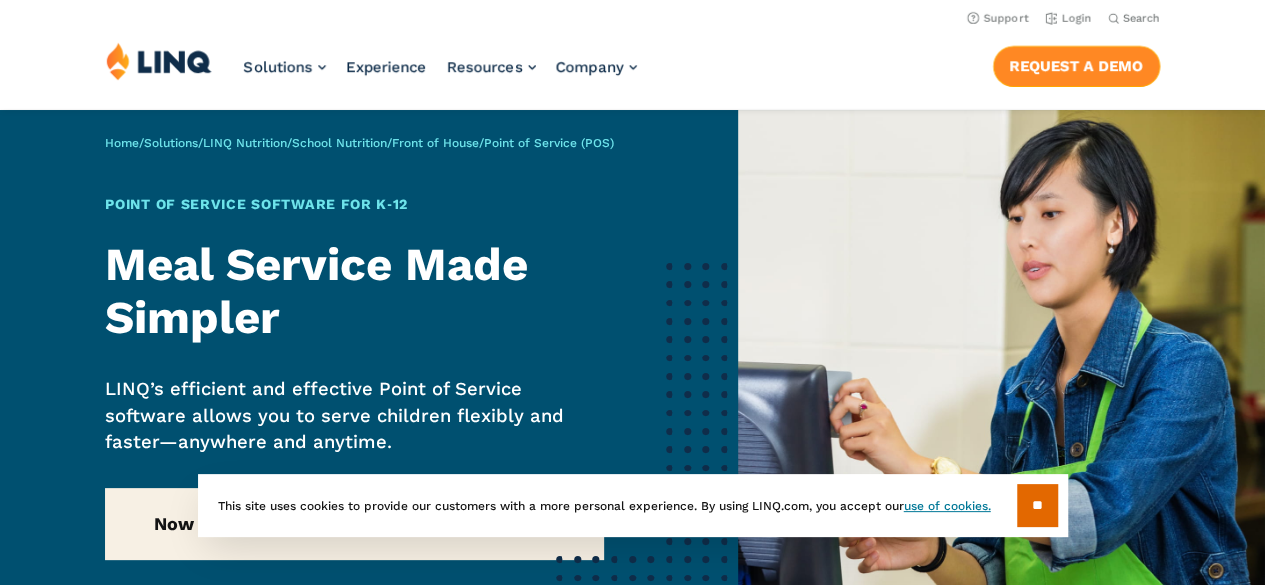scroll, scrollTop: 0, scrollLeft: 0, axis: both 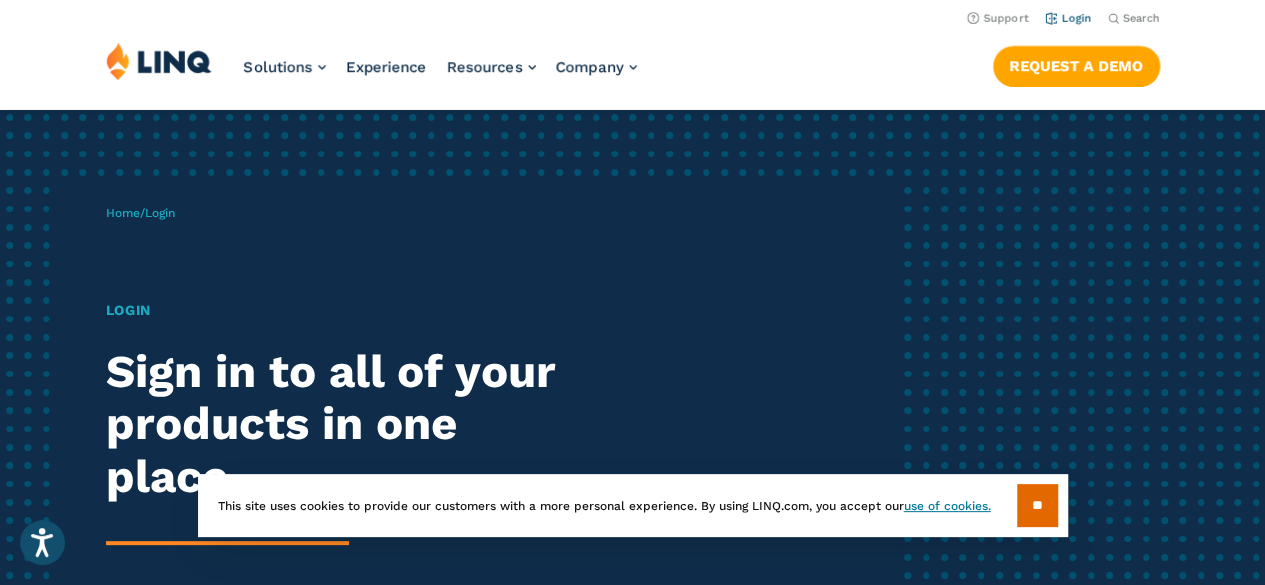 click on "Login" at bounding box center (1068, 18) 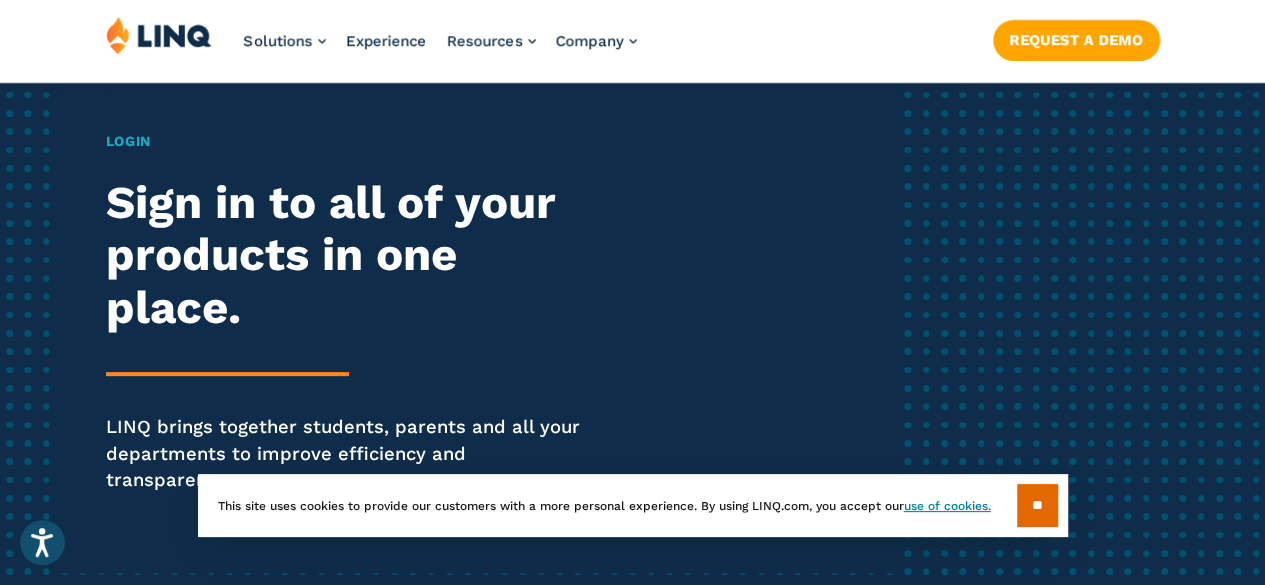 scroll, scrollTop: 263, scrollLeft: 0, axis: vertical 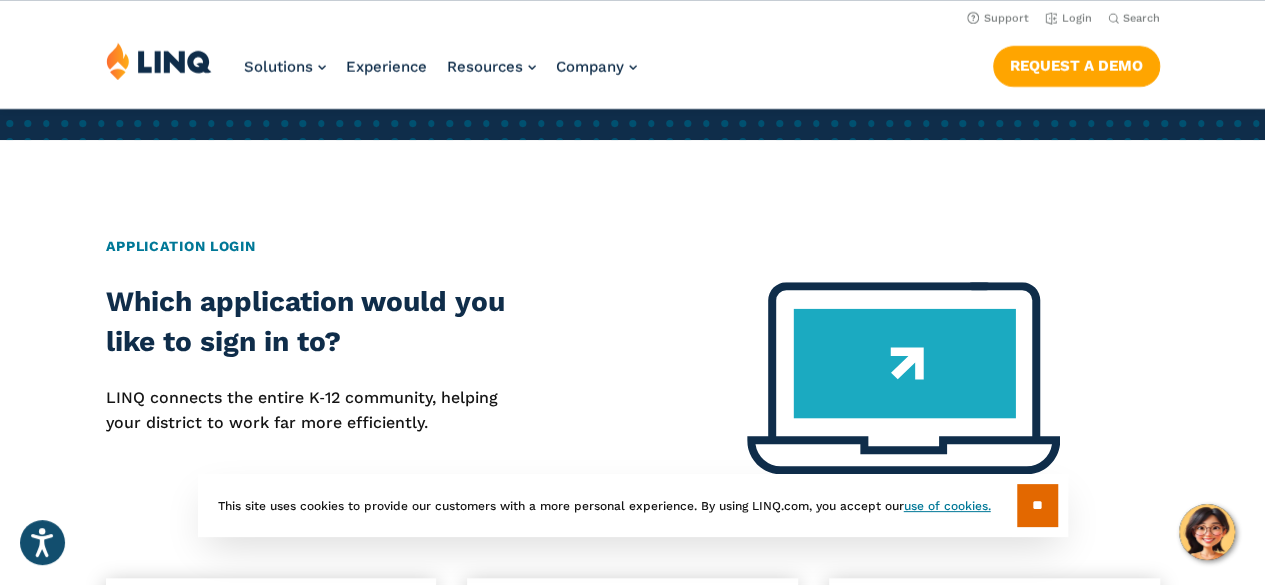click on "Application Login" at bounding box center (633, 246) 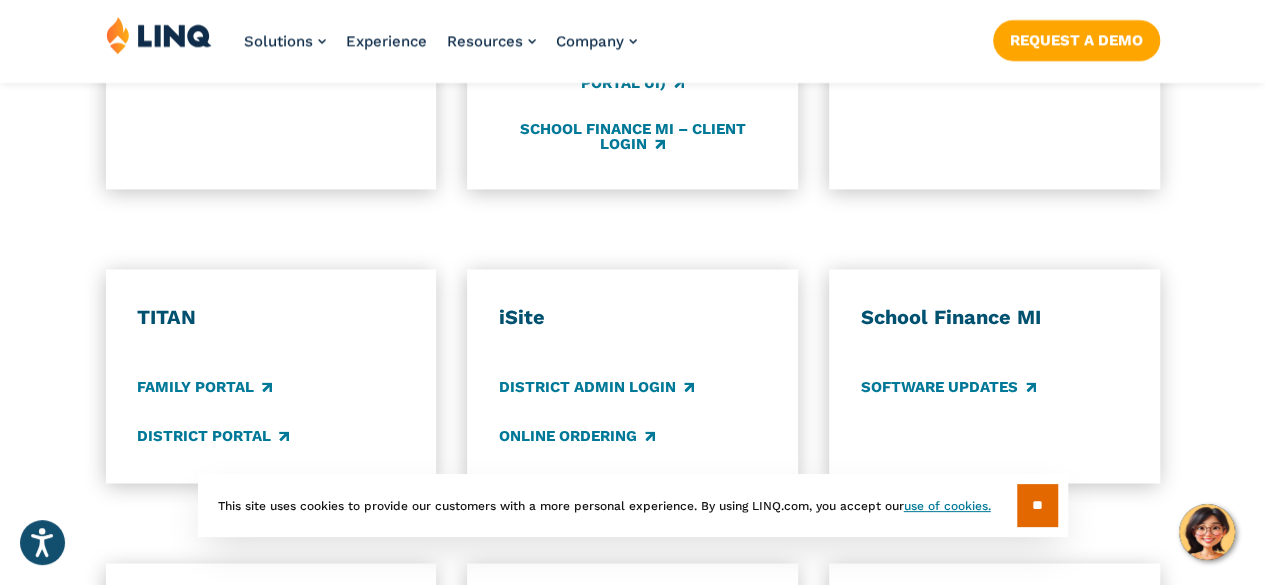 scroll, scrollTop: 1419, scrollLeft: 0, axis: vertical 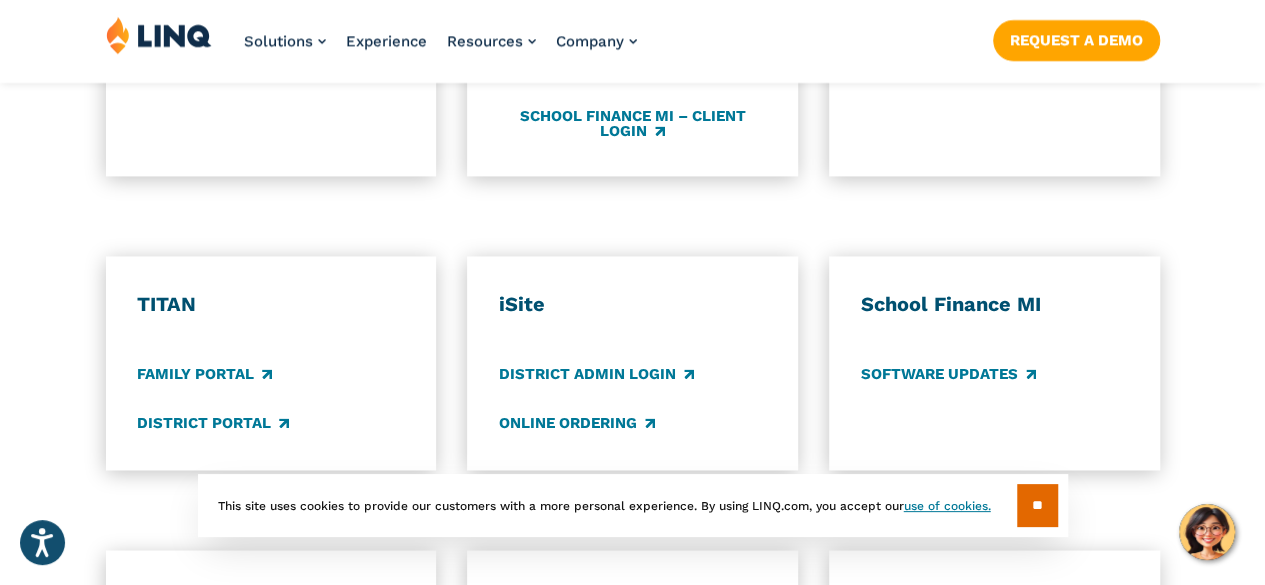 click on "TITAN
Family Portal
District Portal" at bounding box center [271, 363] 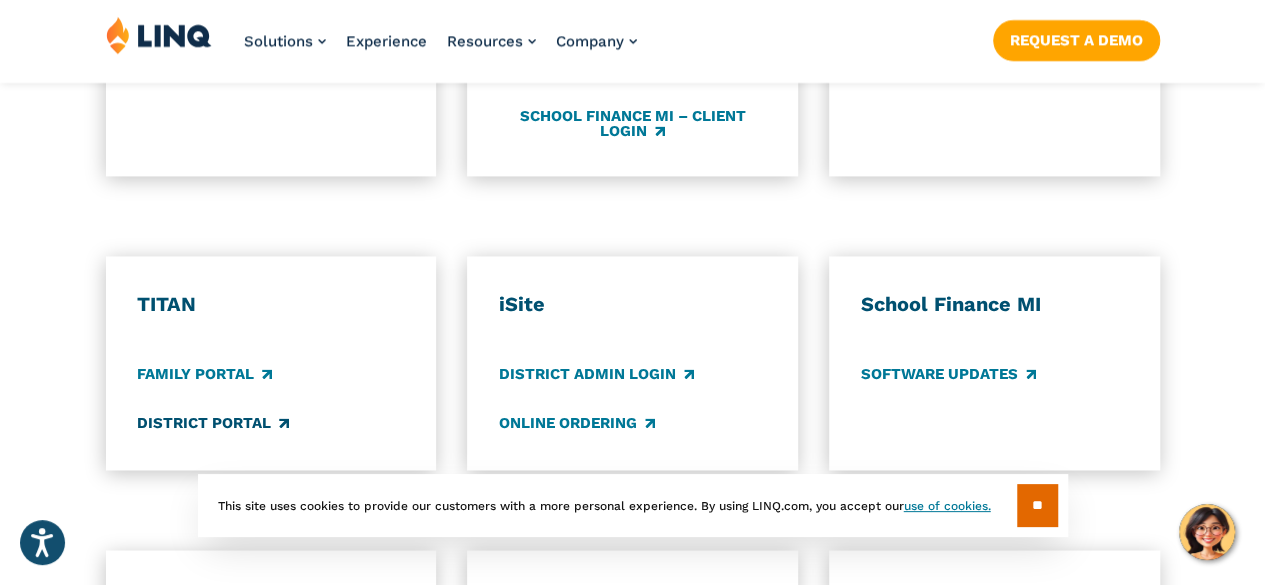 click on "District Portal" at bounding box center (213, 423) 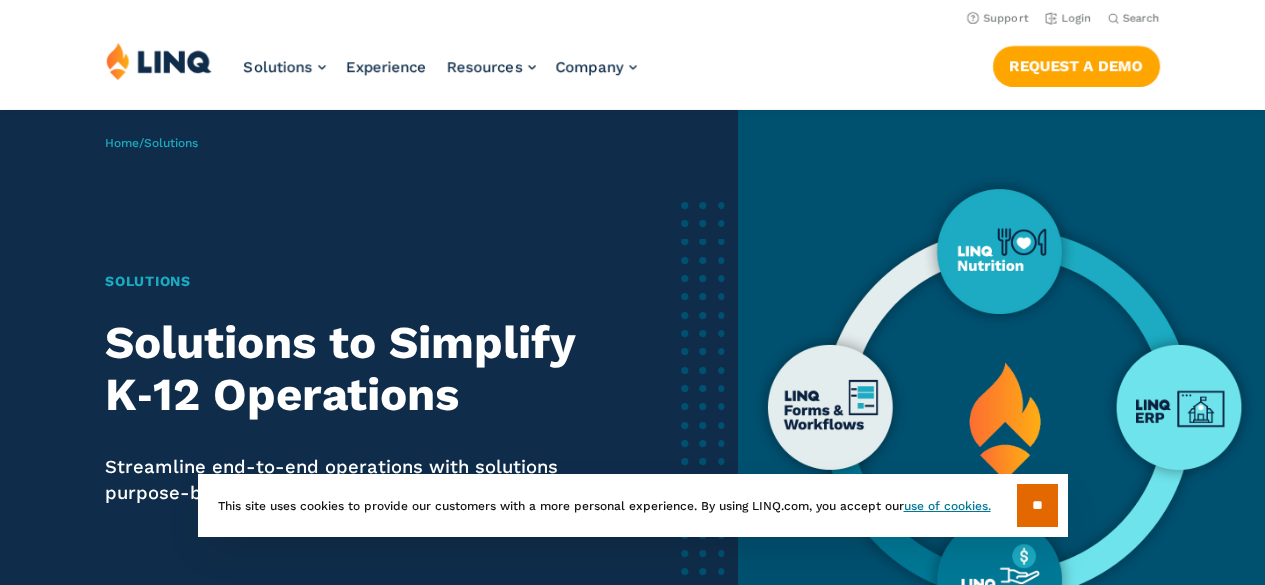 scroll, scrollTop: 0, scrollLeft: 0, axis: both 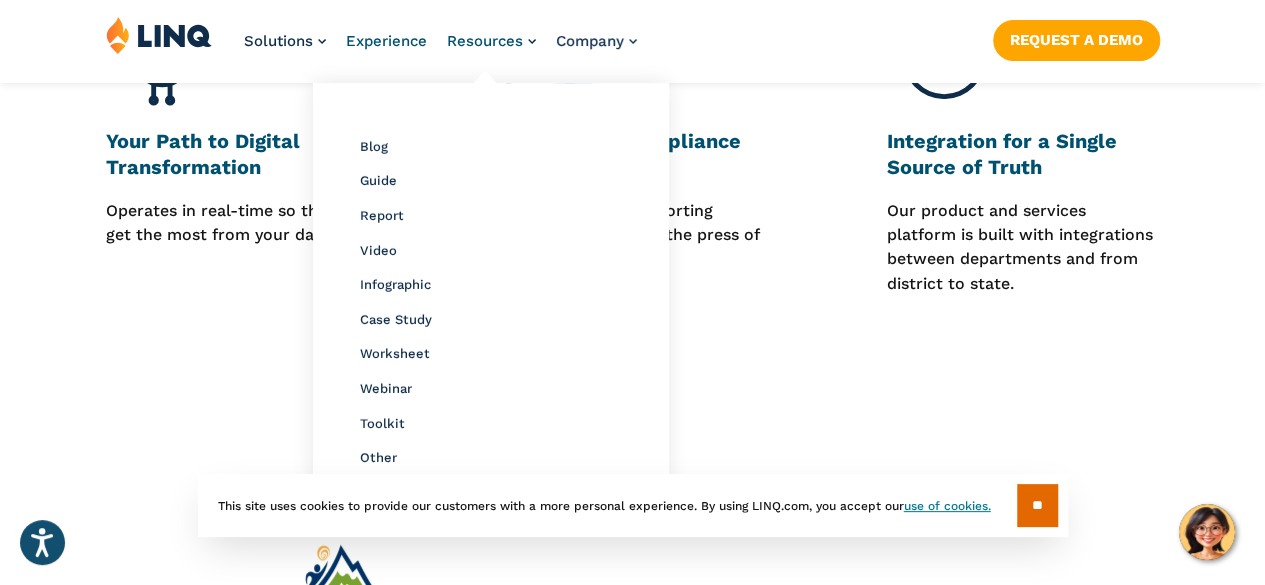 click on "Experience" at bounding box center [386, 41] 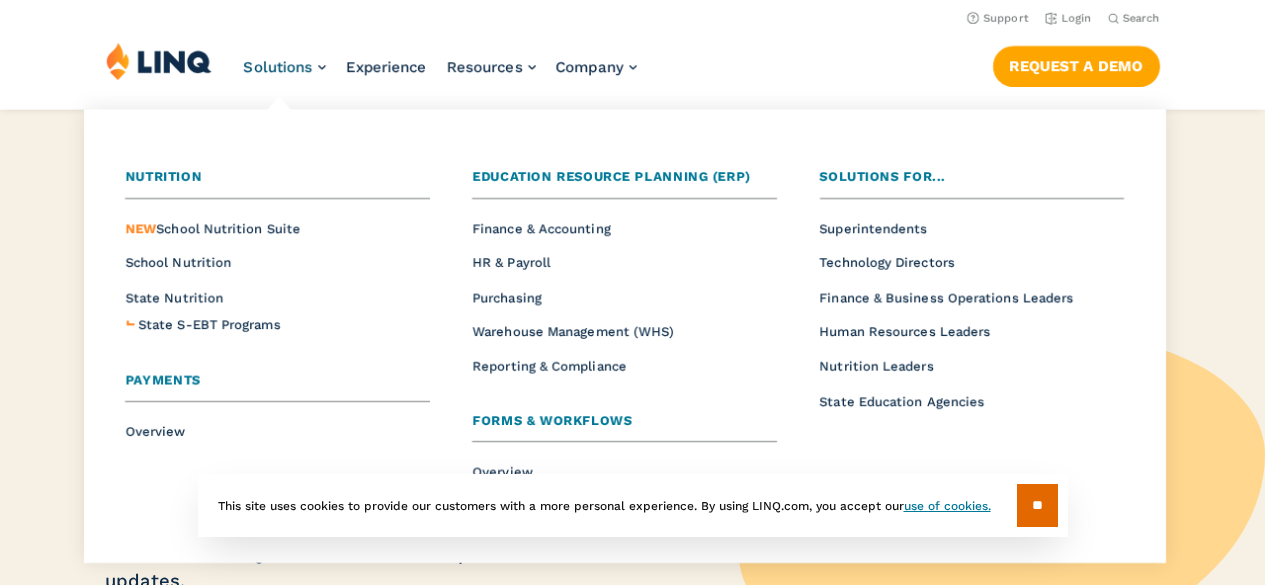scroll, scrollTop: 0, scrollLeft: 0, axis: both 